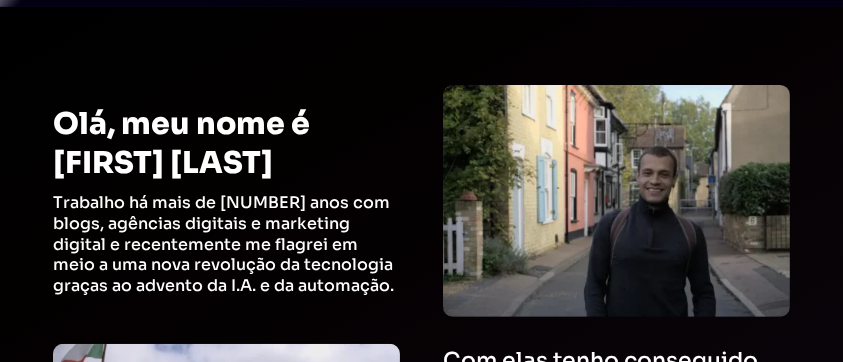scroll, scrollTop: 400, scrollLeft: 0, axis: vertical 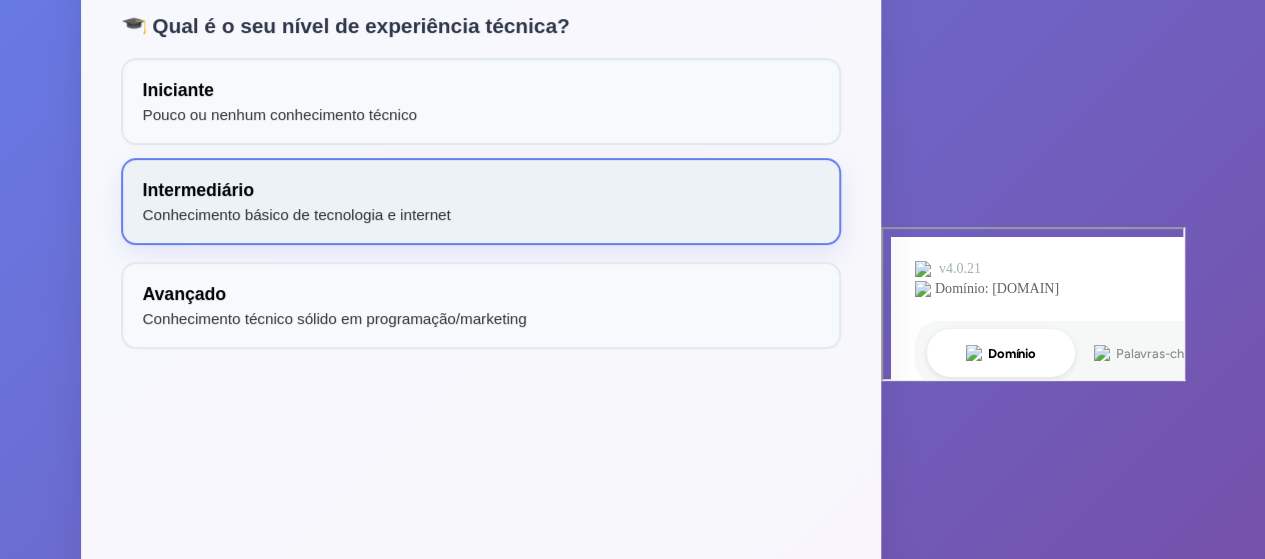 click on "Intermediário Conhecimento básico de tecnologia e internet" at bounding box center [481, 201] 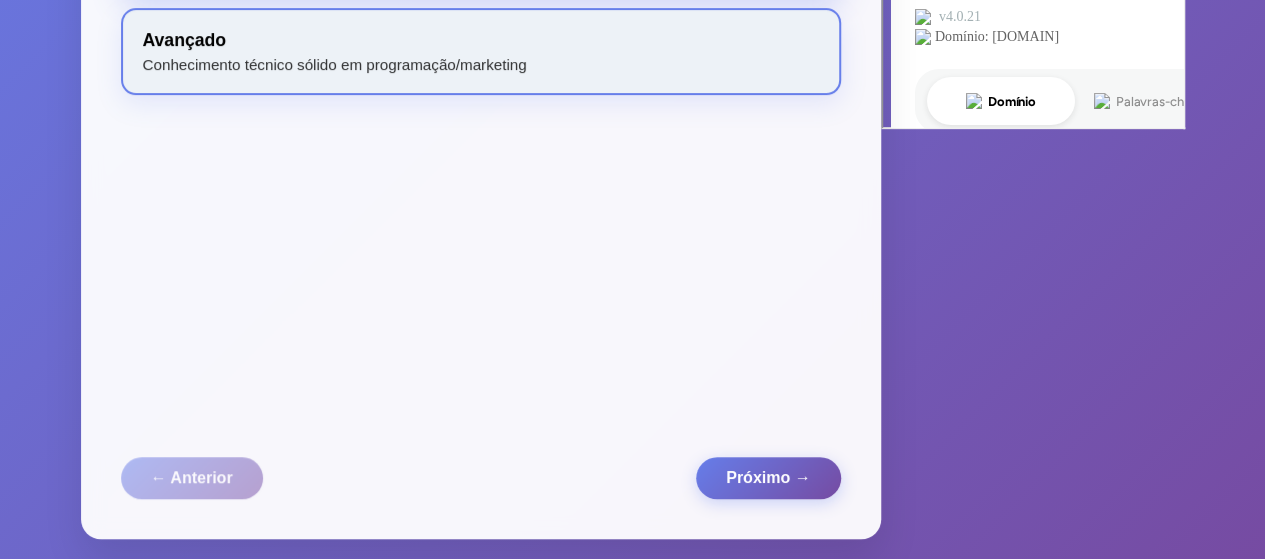 scroll, scrollTop: 483, scrollLeft: 0, axis: vertical 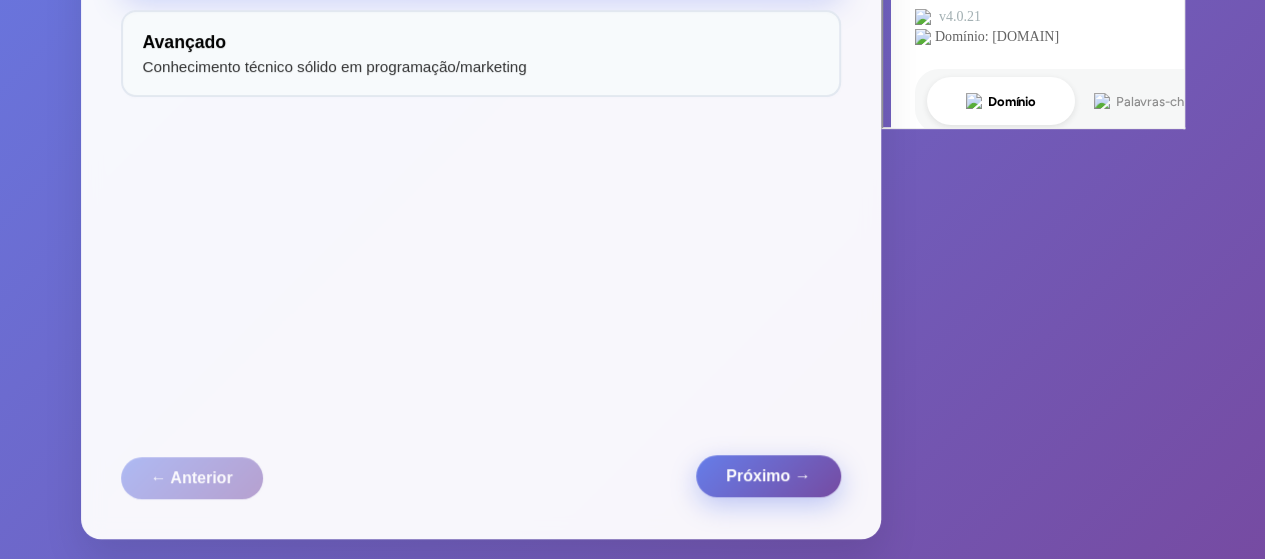 click on "Próximo →" at bounding box center (768, 476) 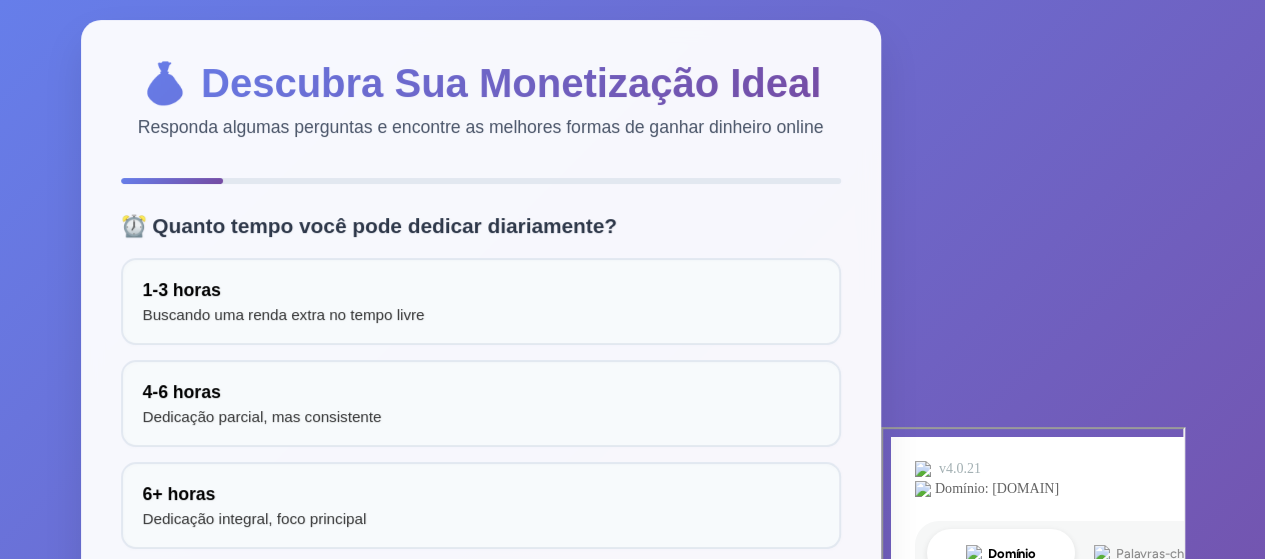 scroll, scrollTop: 100, scrollLeft: 0, axis: vertical 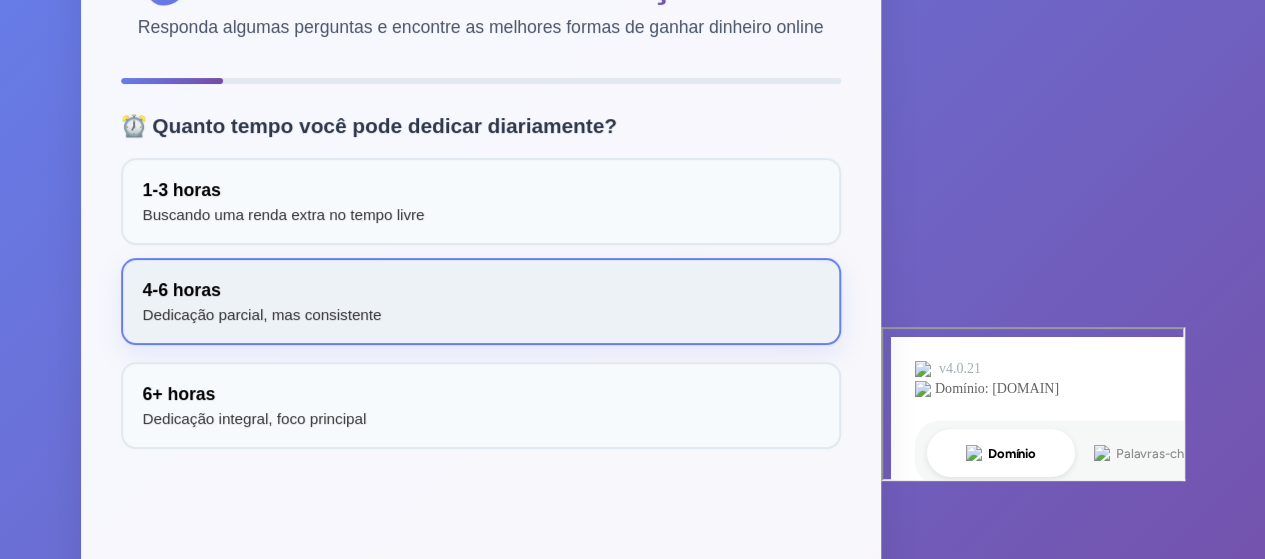 click on "4-6 horas Dedicação parcial, mas consistente" at bounding box center [481, 301] 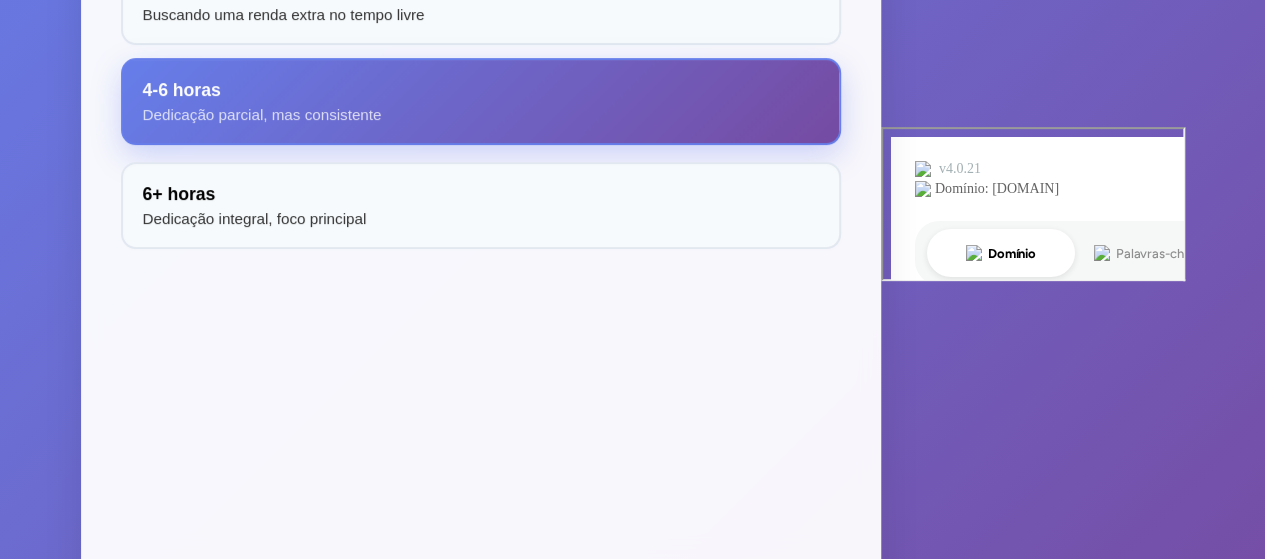 scroll, scrollTop: 483, scrollLeft: 0, axis: vertical 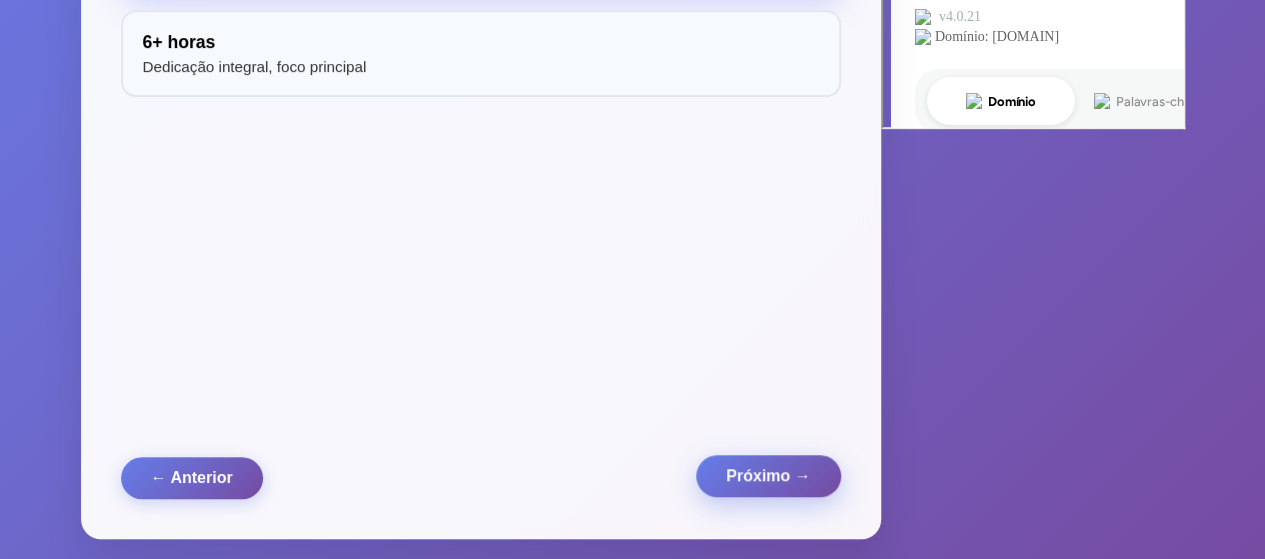 click on "Próximo →" at bounding box center (768, 476) 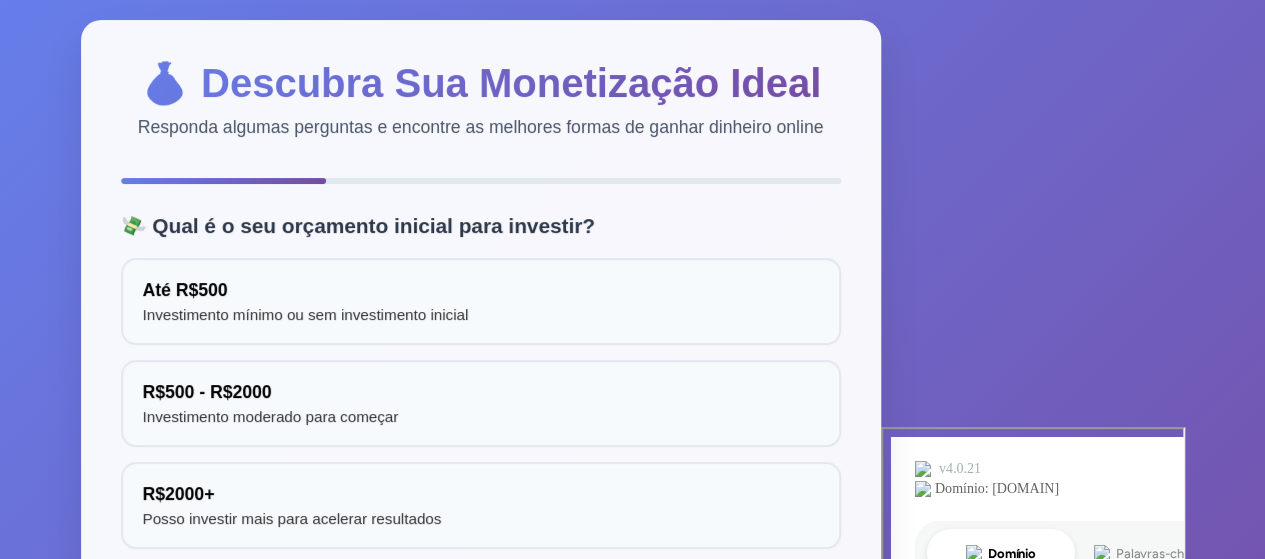 scroll, scrollTop: 100, scrollLeft: 0, axis: vertical 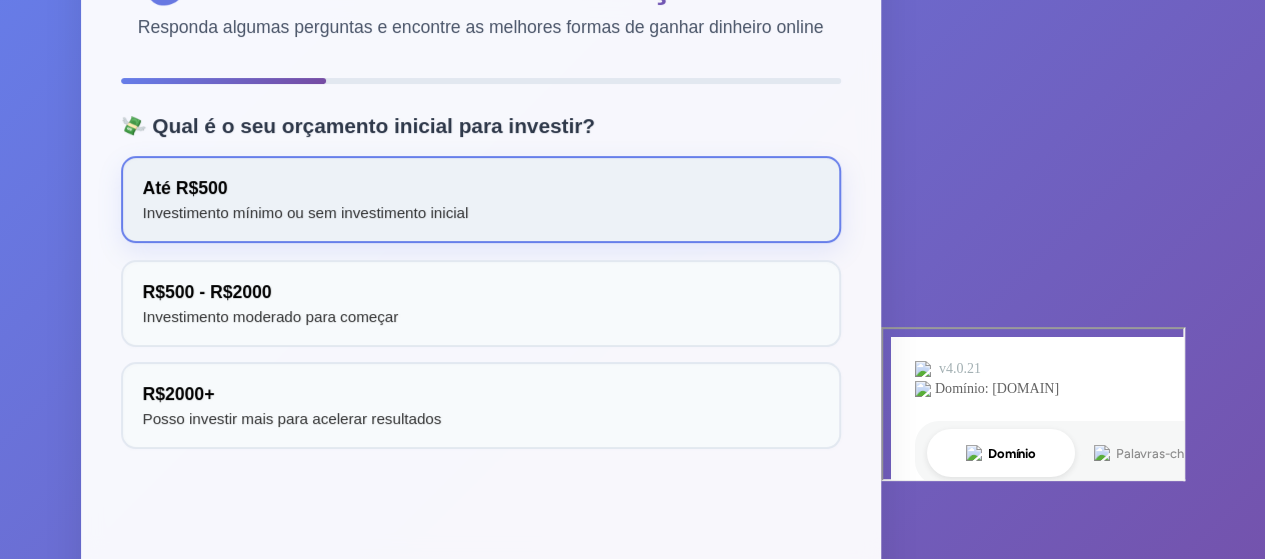 click on "Até R$500 Investimento mínimo ou sem investimento inicial" at bounding box center (481, 199) 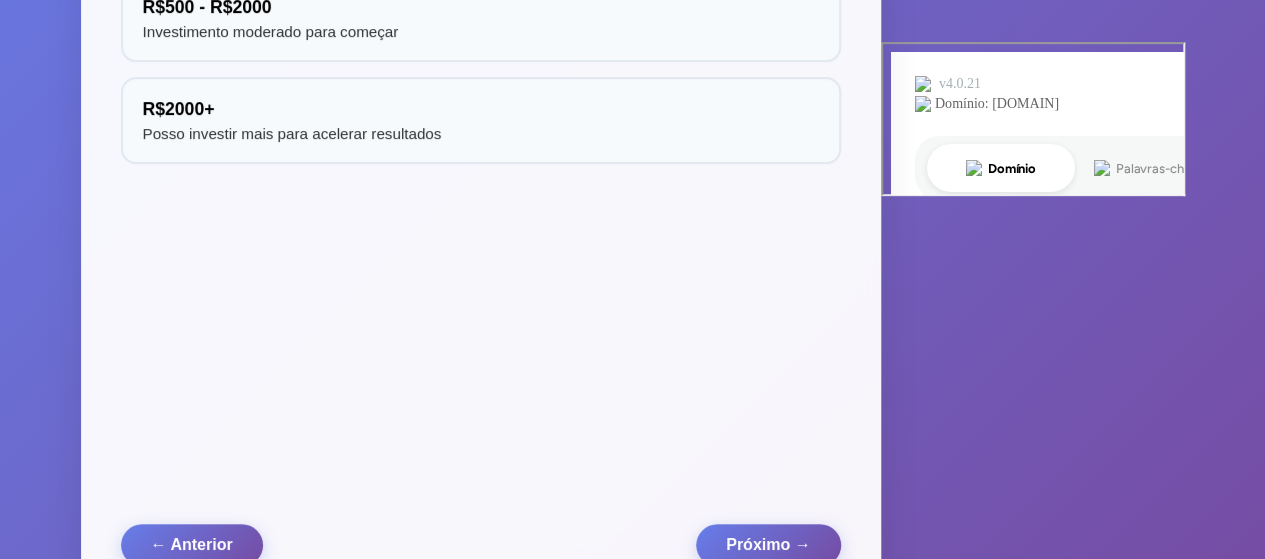 scroll, scrollTop: 483, scrollLeft: 0, axis: vertical 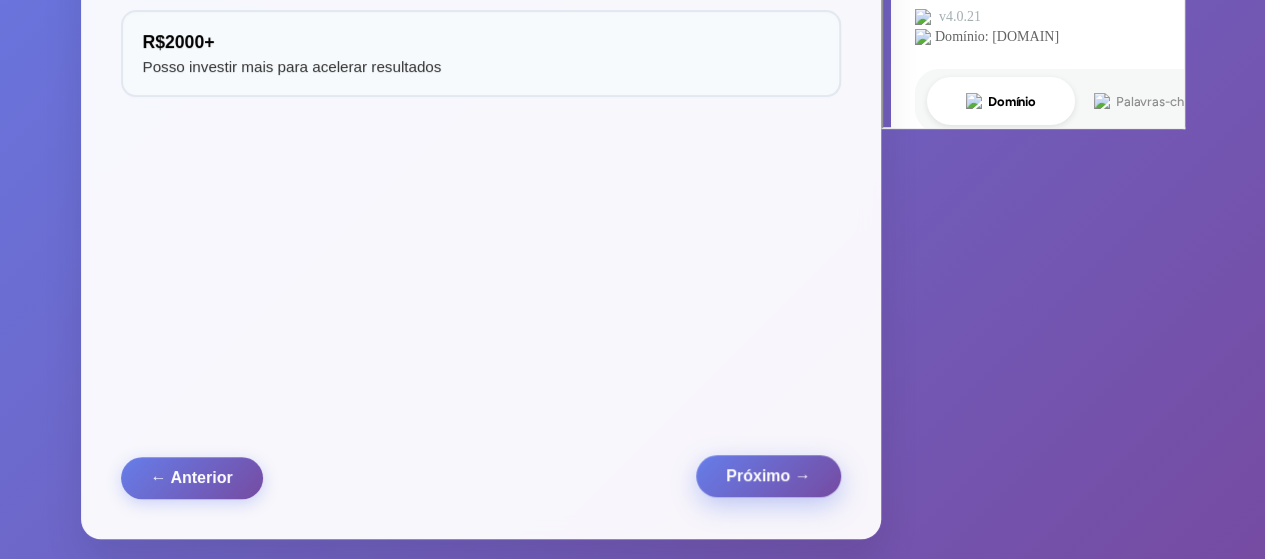 click on "Próximo →" at bounding box center (768, 476) 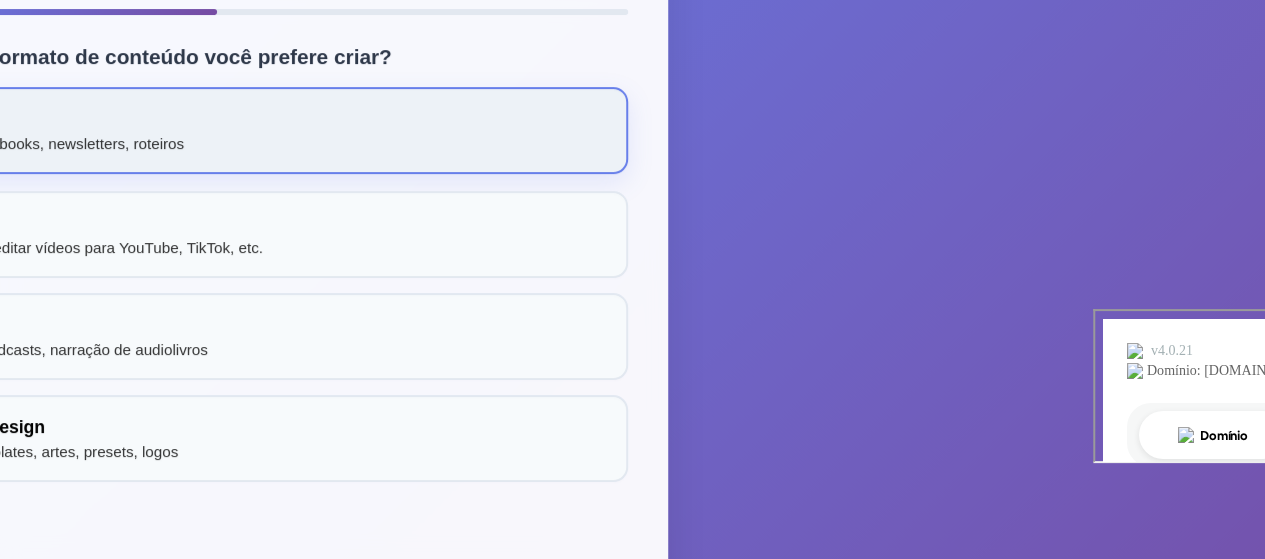 scroll, scrollTop: 200, scrollLeft: 0, axis: vertical 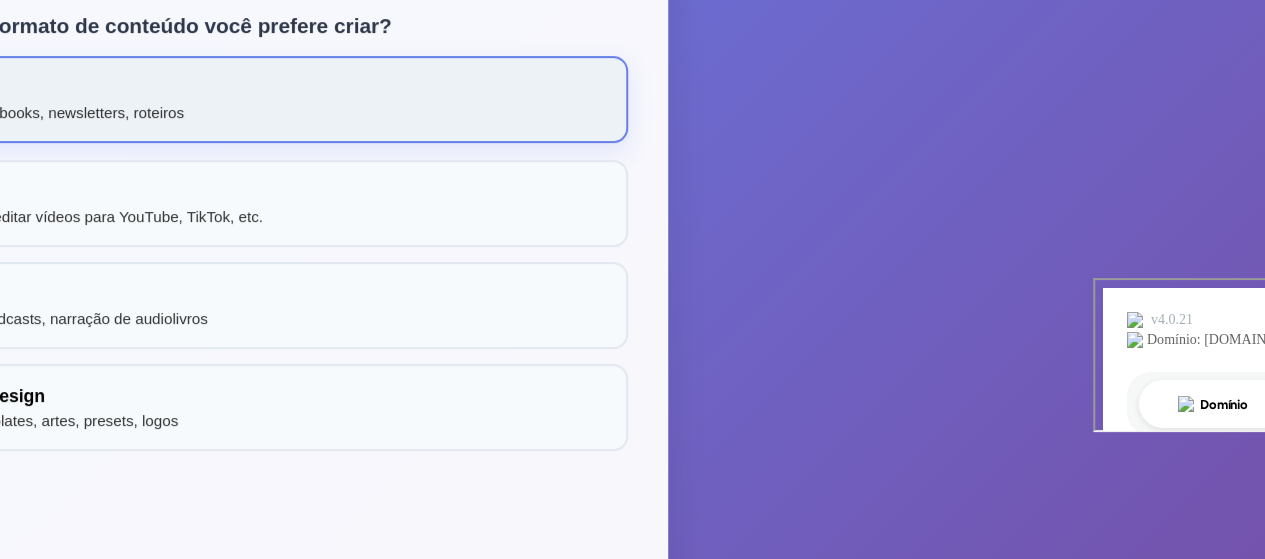 click on "Escrita Artigos, e-books, newsletters, roteiros" at bounding box center (268, 99) 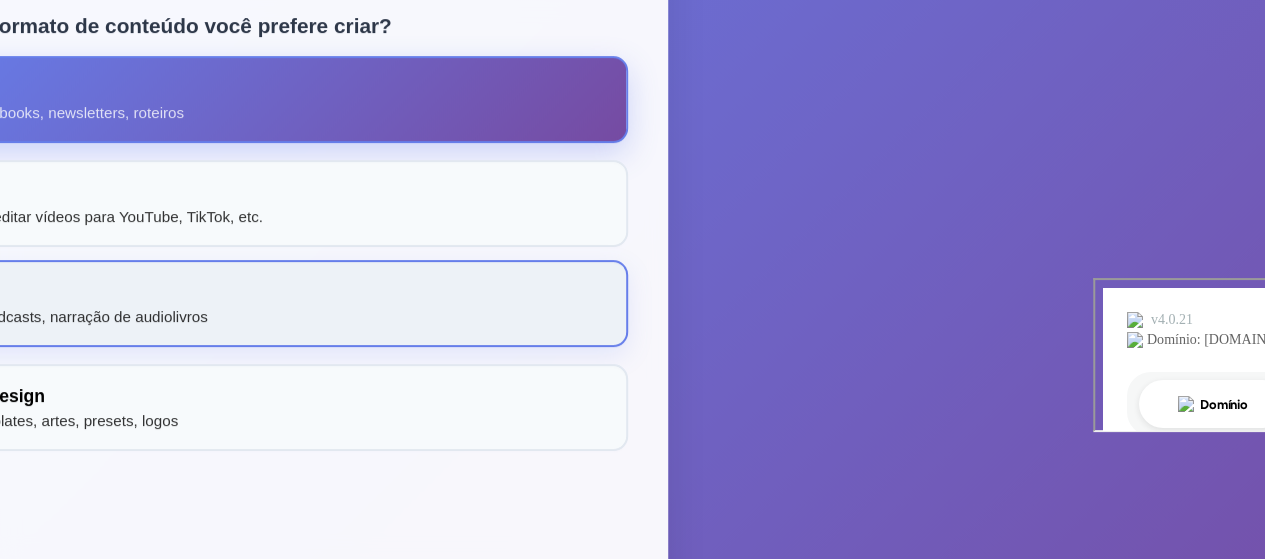 click on "Áudio Gravar podcasts, narração de audiolivros" at bounding box center (268, 303) 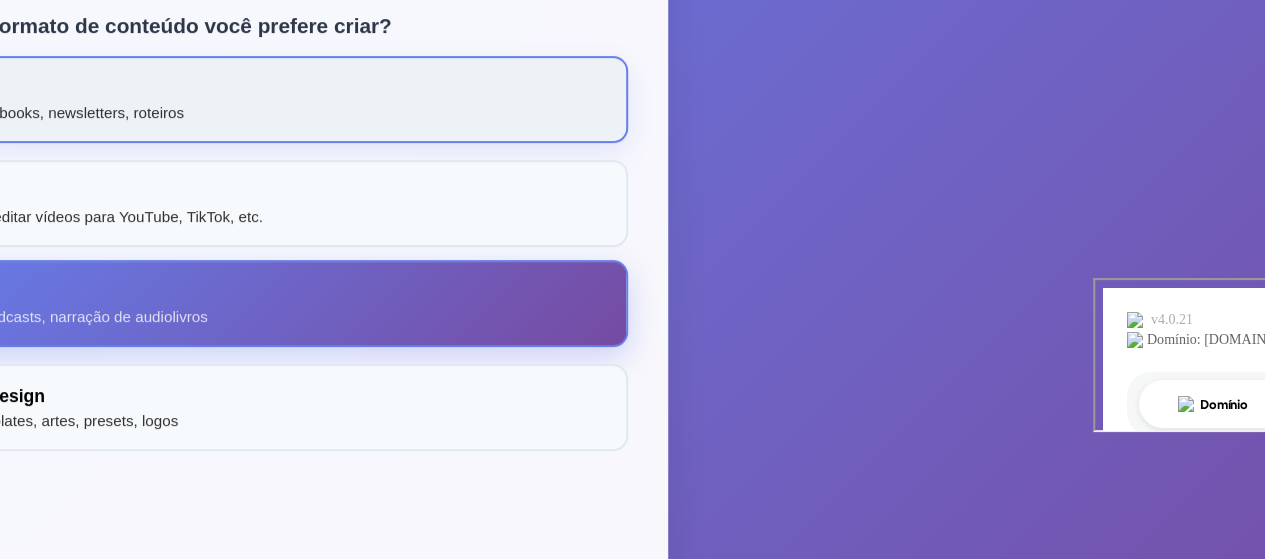 click on "Escrita Artigos, e-books, newsletters, roteiros" at bounding box center (268, 99) 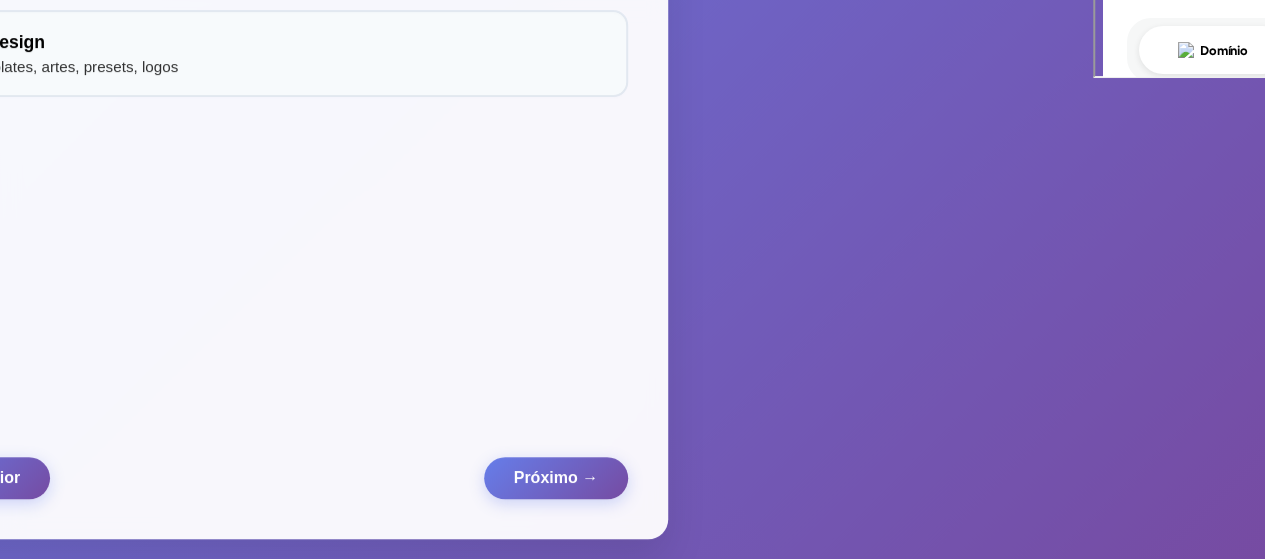 scroll, scrollTop: 591, scrollLeft: 0, axis: vertical 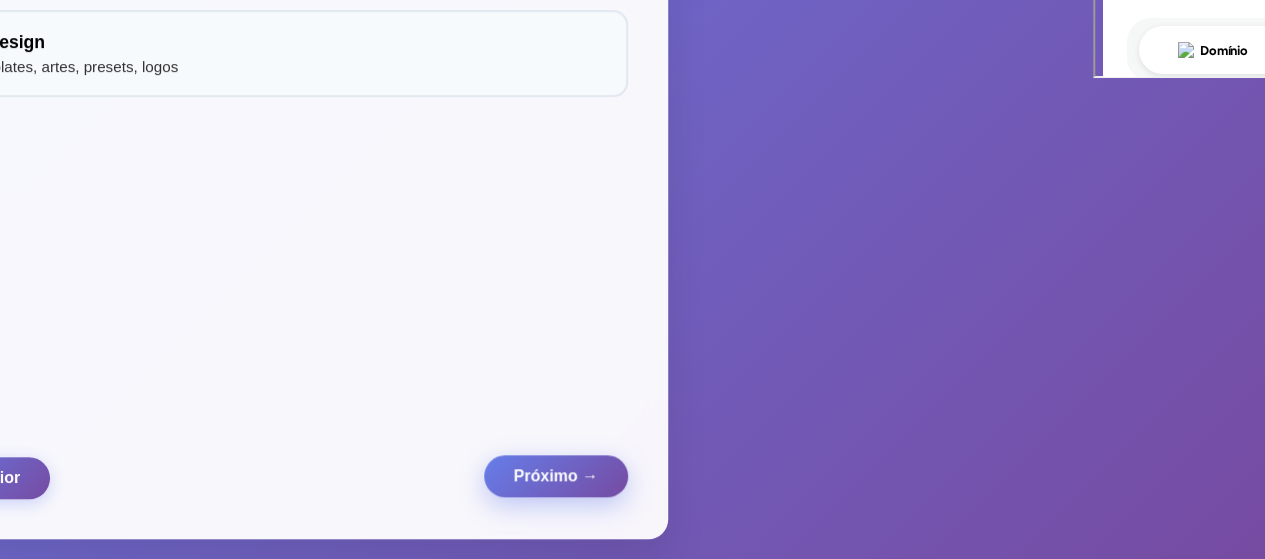 click on "Próximo →" at bounding box center [556, 476] 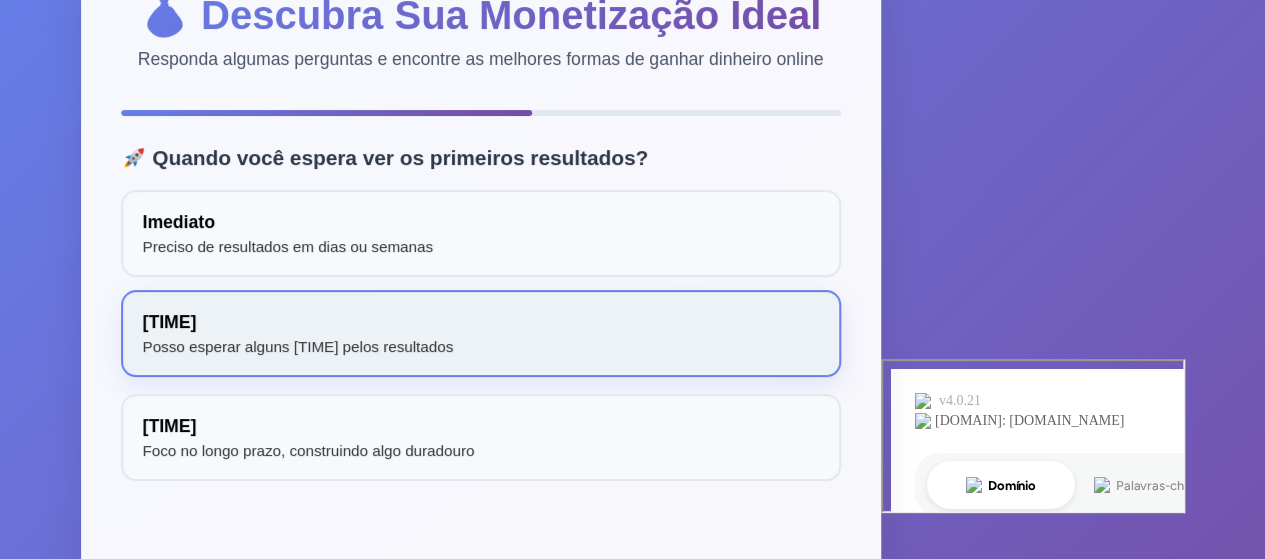 scroll, scrollTop: 100, scrollLeft: 0, axis: vertical 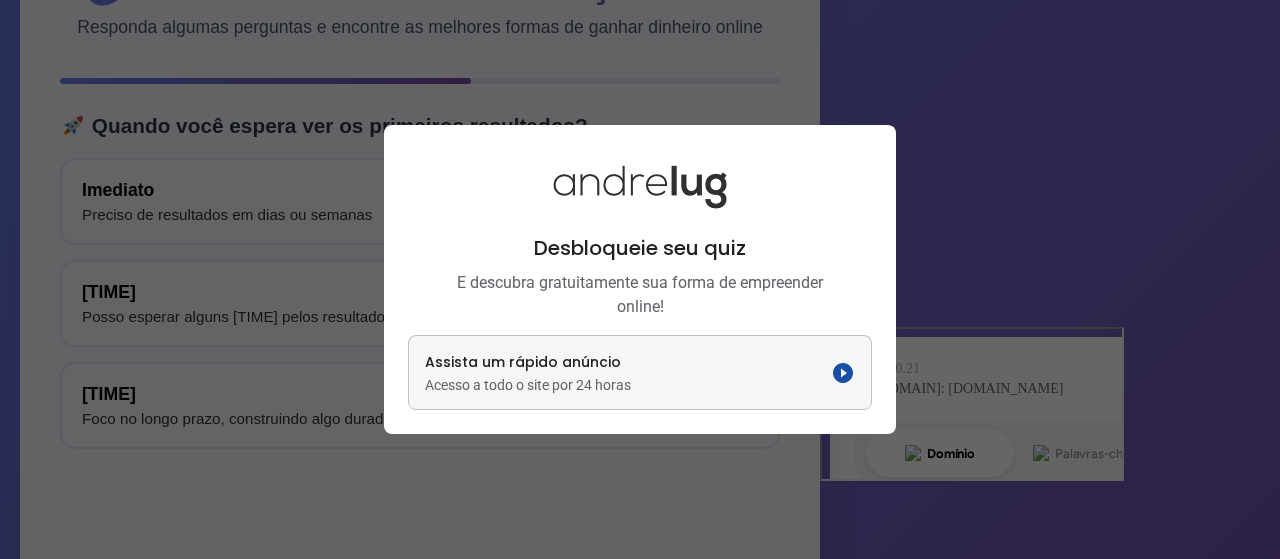 click at bounding box center [843, 373] 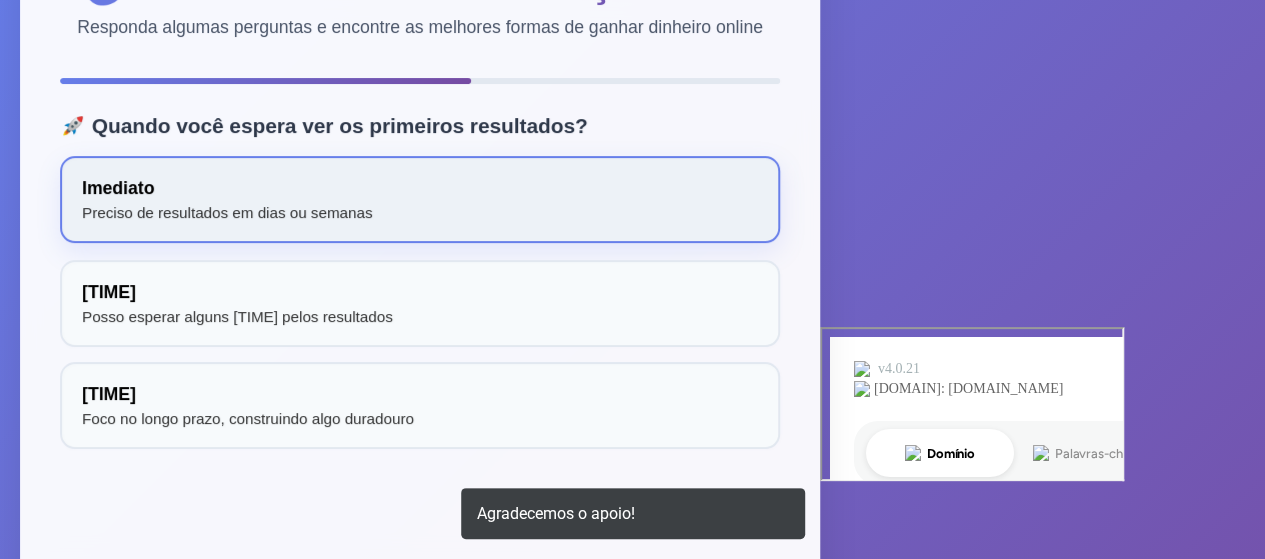 click on "Imediato Preciso de resultados em dias ou semanas" at bounding box center (420, 199) 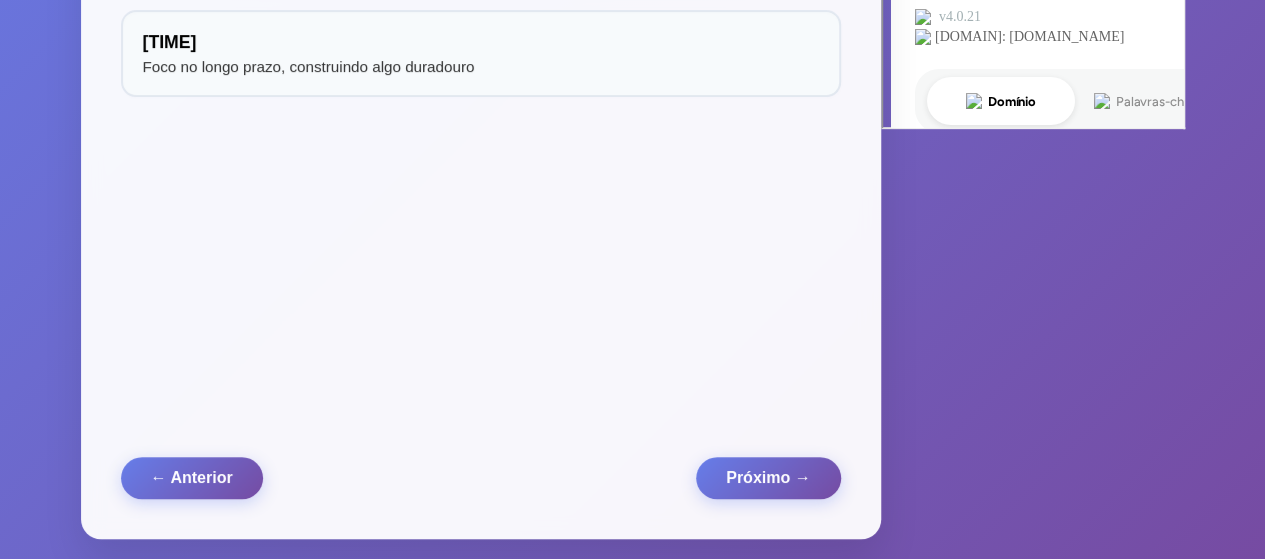 scroll, scrollTop: 483, scrollLeft: 0, axis: vertical 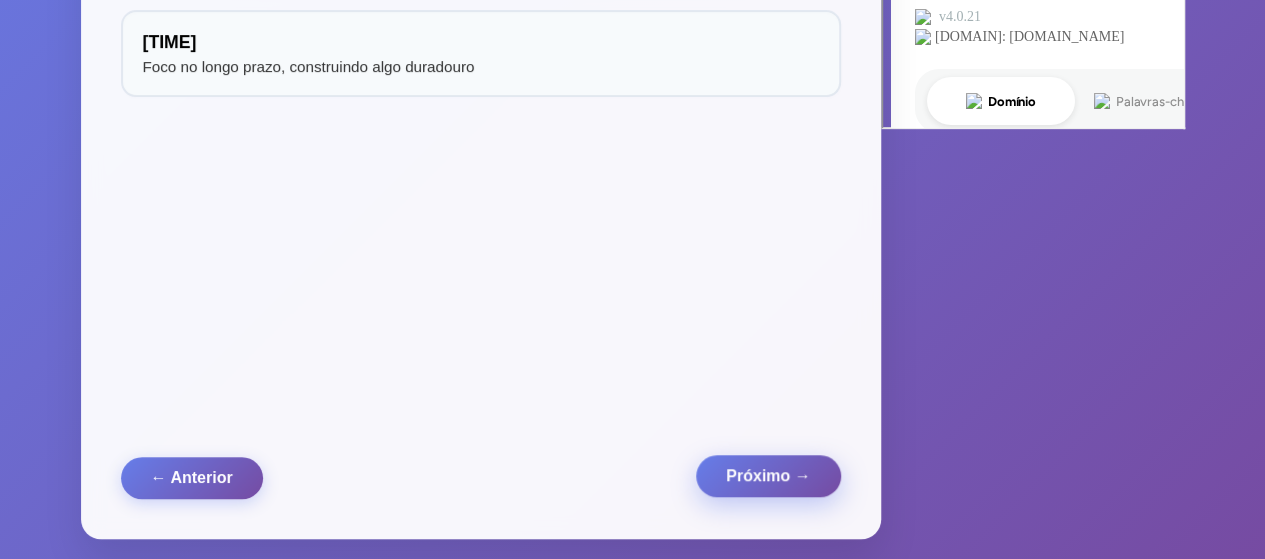 click on "Próximo →" at bounding box center [768, 476] 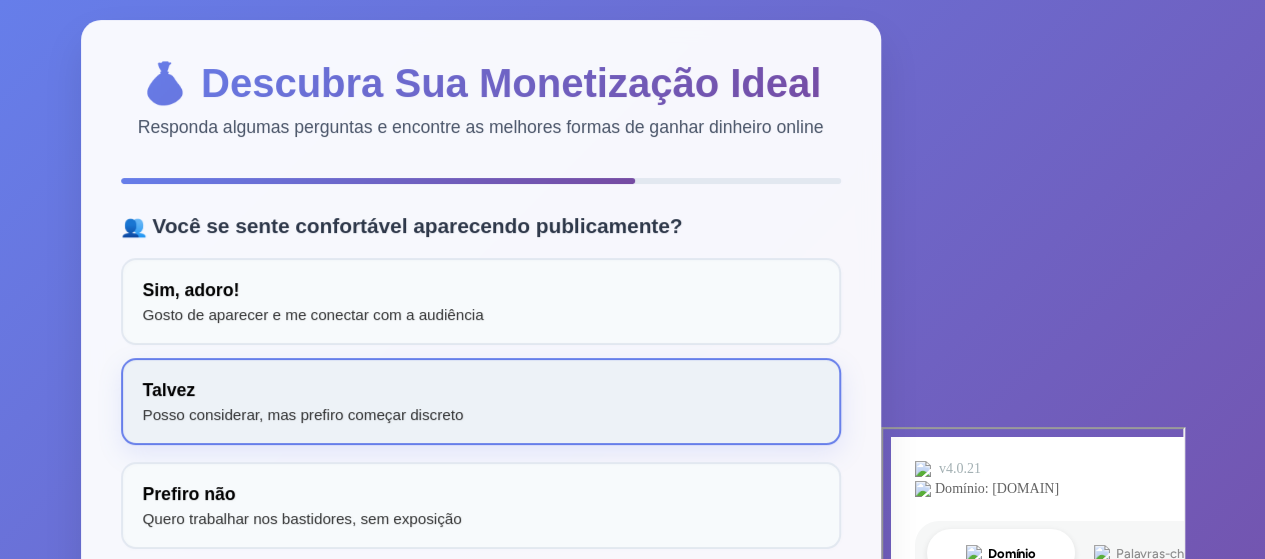 scroll, scrollTop: 100, scrollLeft: 0, axis: vertical 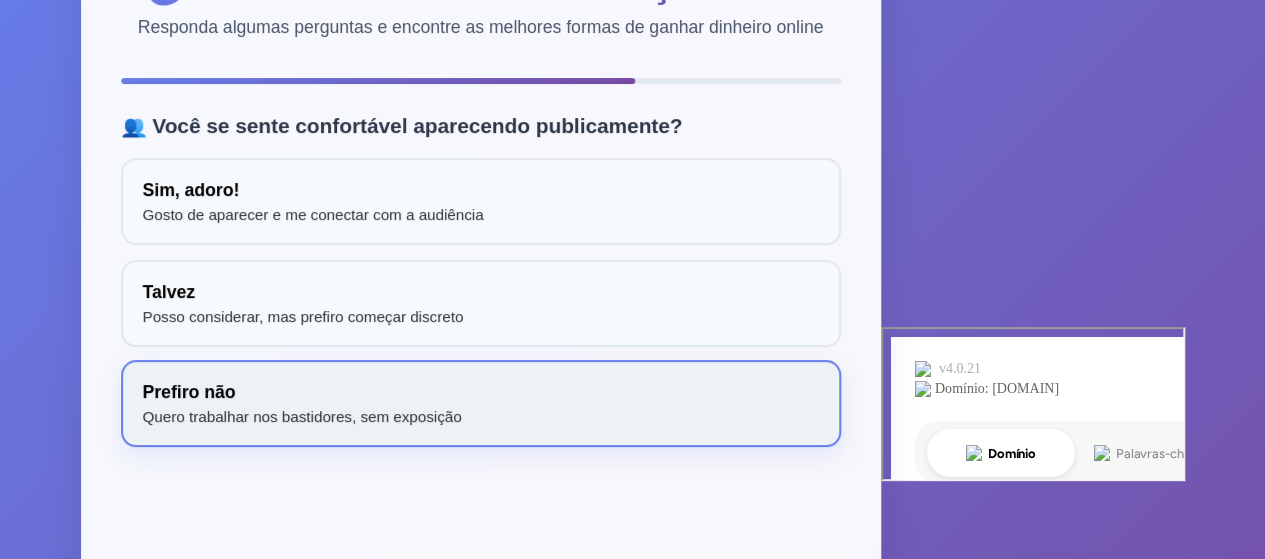 click on "Prefiro não Quero trabalhar nos bastidores, sem exposição" at bounding box center [481, 403] 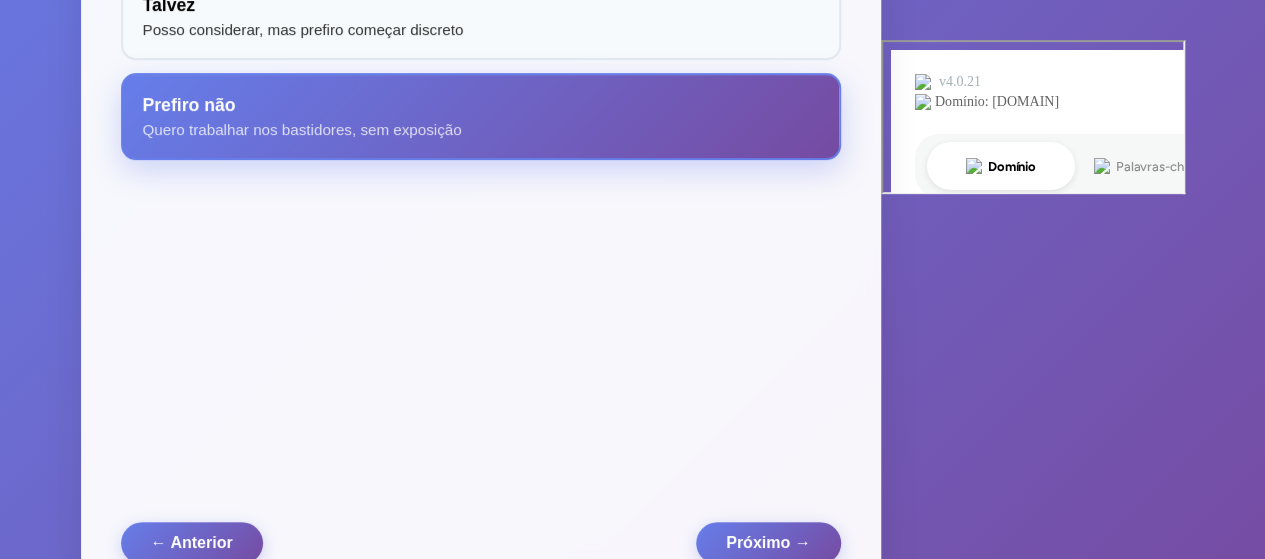 scroll, scrollTop: 483, scrollLeft: 0, axis: vertical 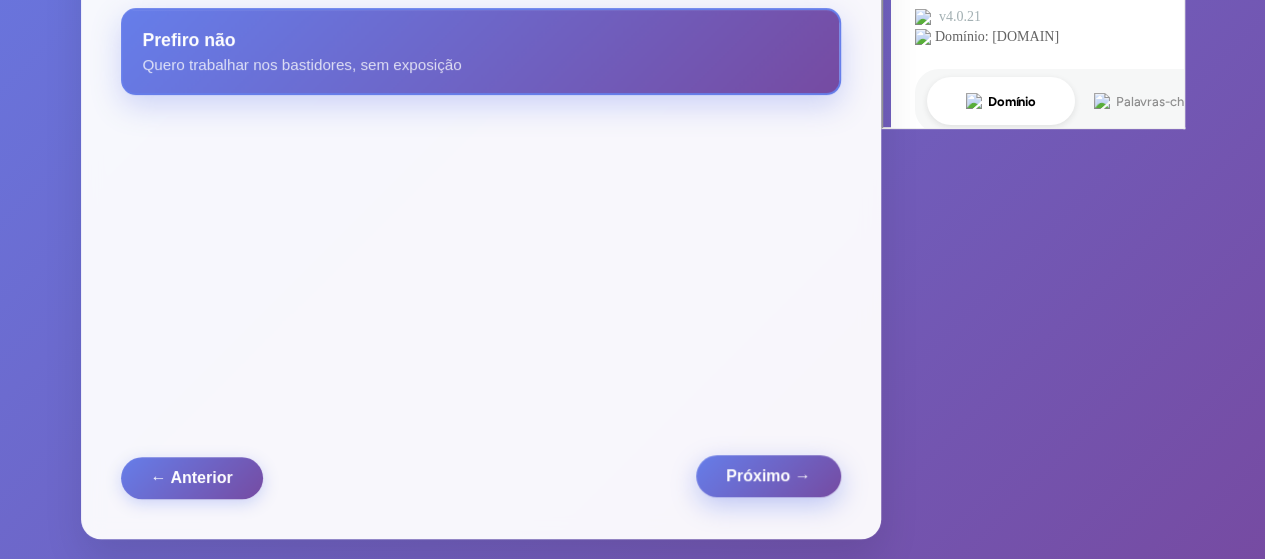 click on "Próximo →" at bounding box center (768, 476) 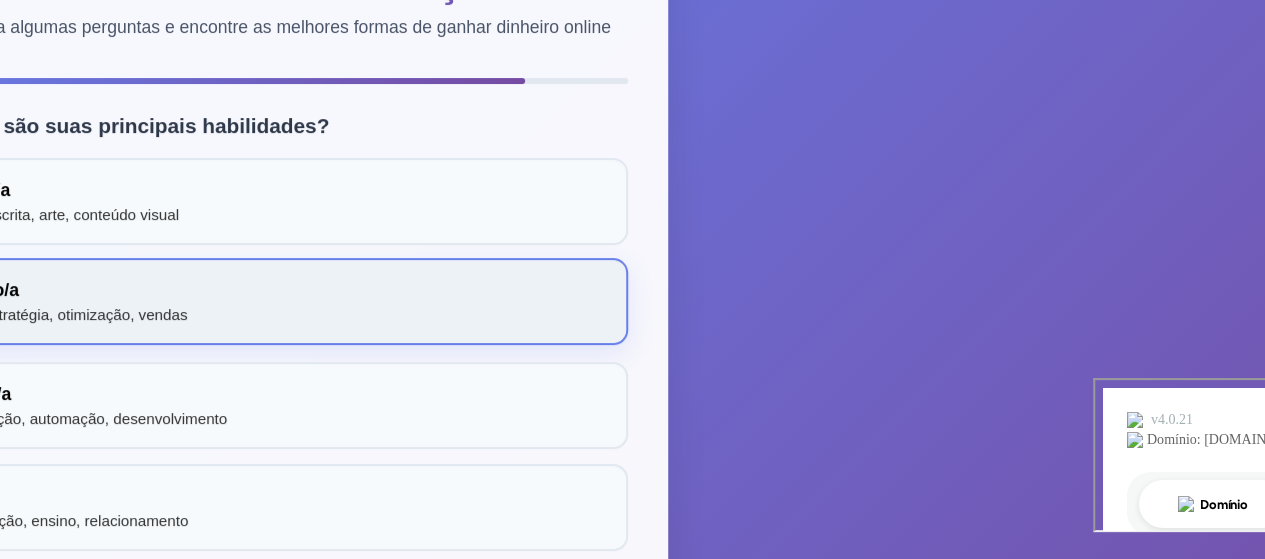 scroll, scrollTop: 200, scrollLeft: 0, axis: vertical 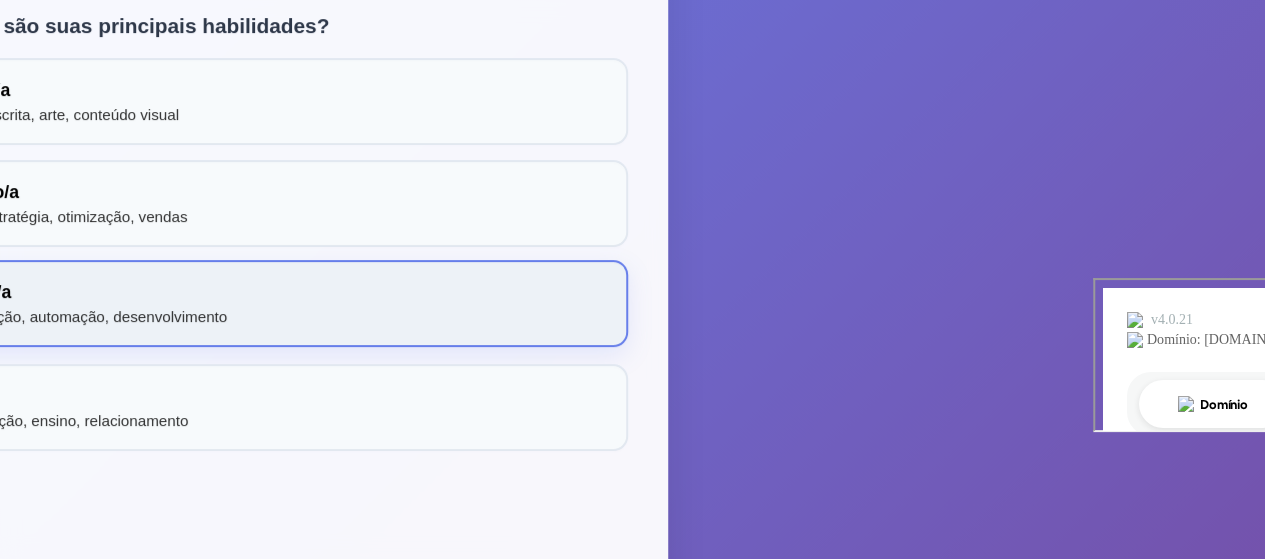 click on "Técnico/a Programação, automação, desenvolvimento" at bounding box center (268, 303) 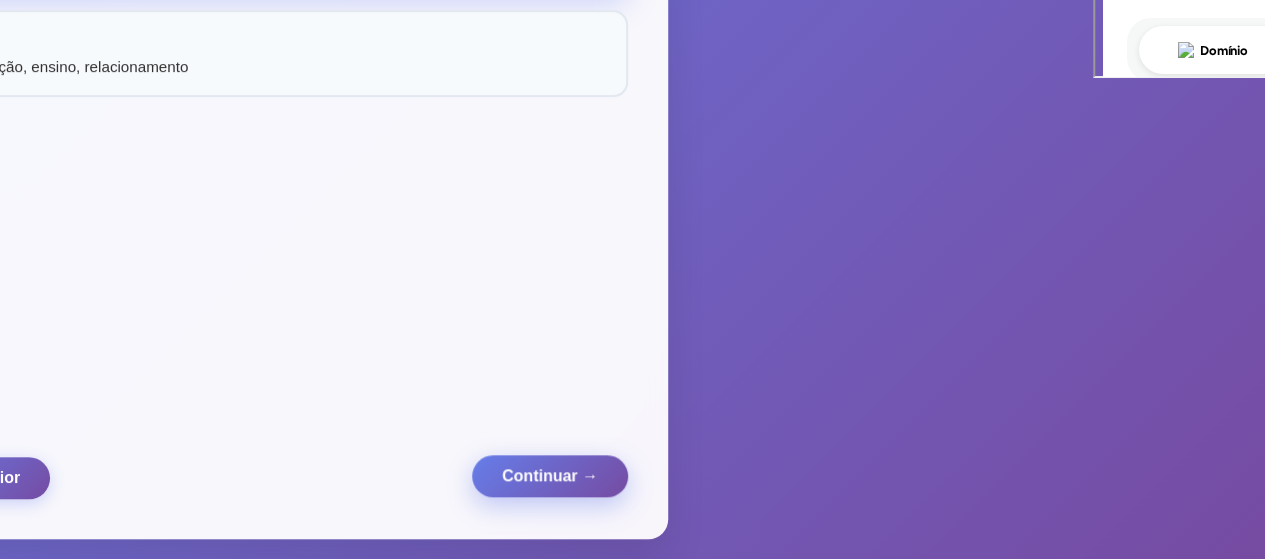 scroll, scrollTop: 591, scrollLeft: 0, axis: vertical 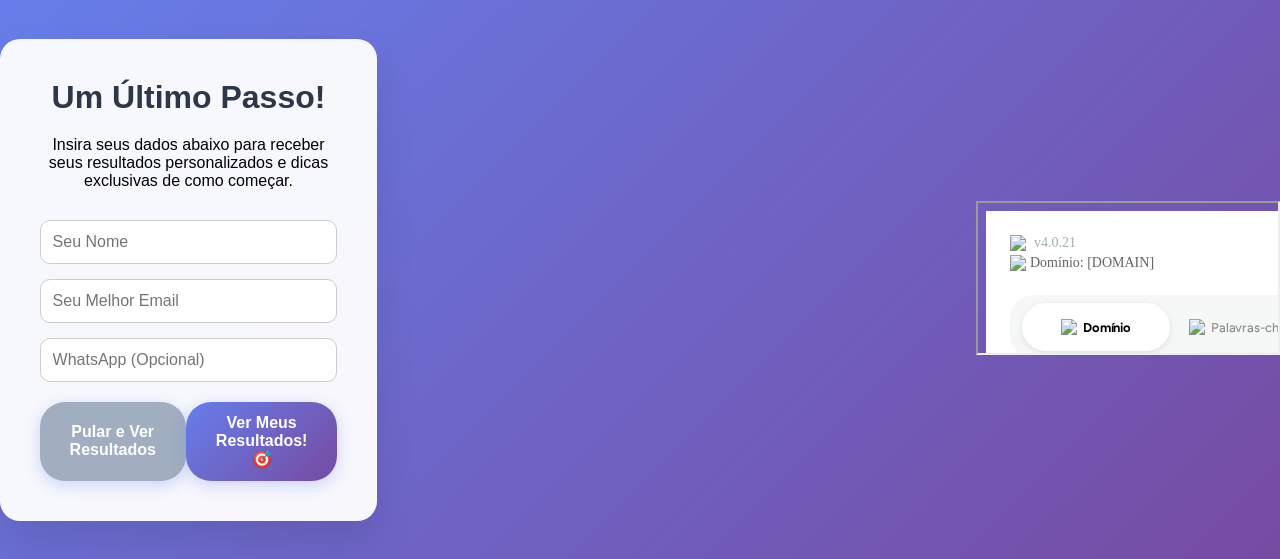click at bounding box center [189, 242] 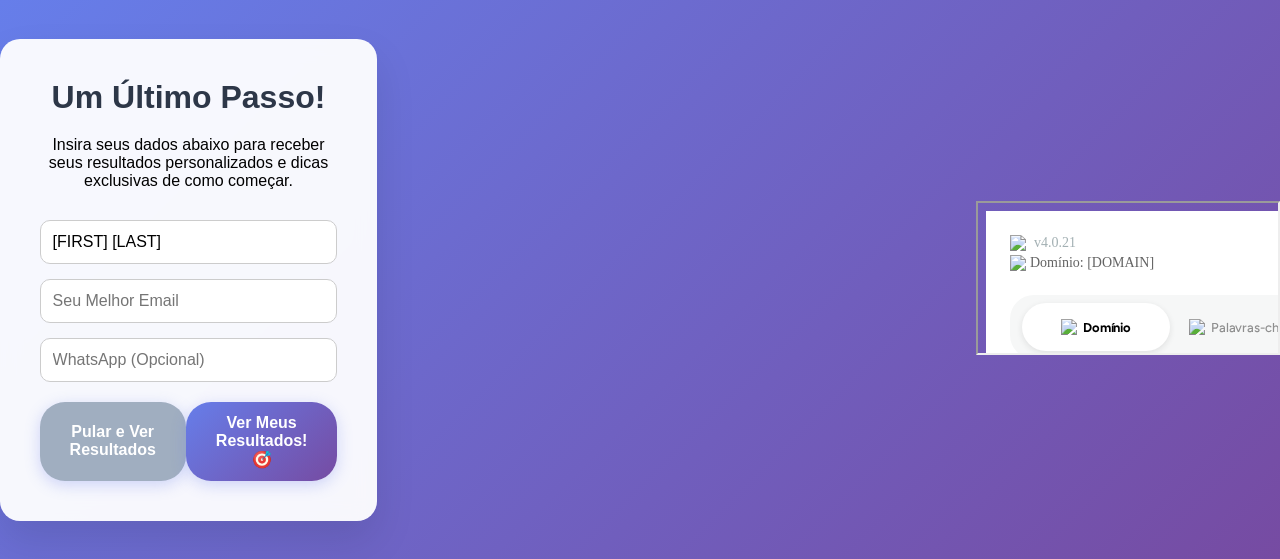 type on "Valeria Lopes" 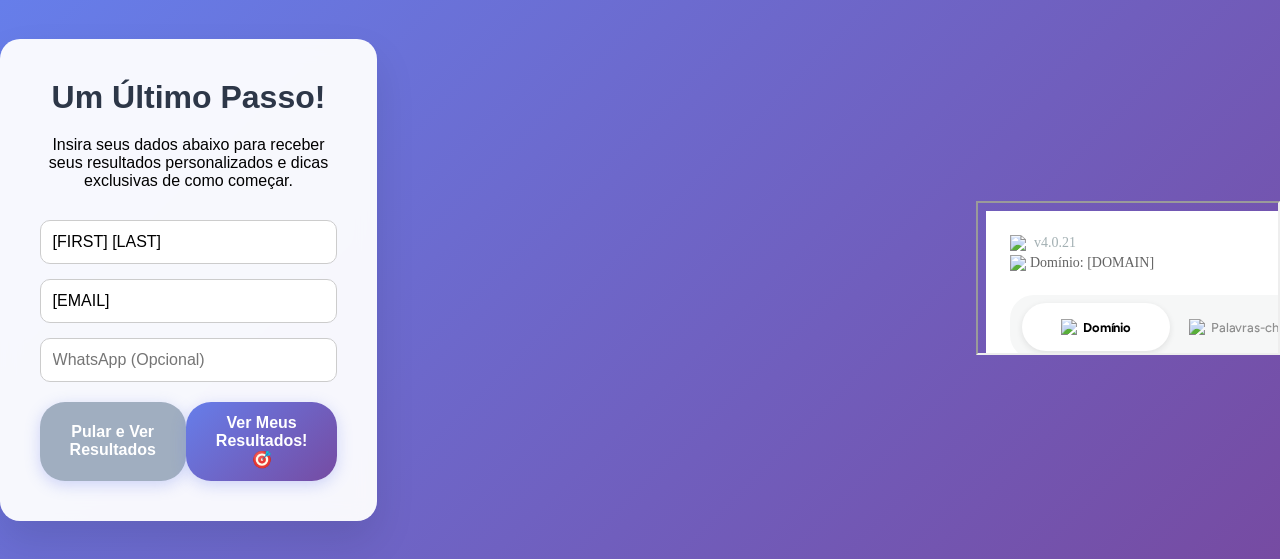 type on "valeria.vitale@hotmail.com" 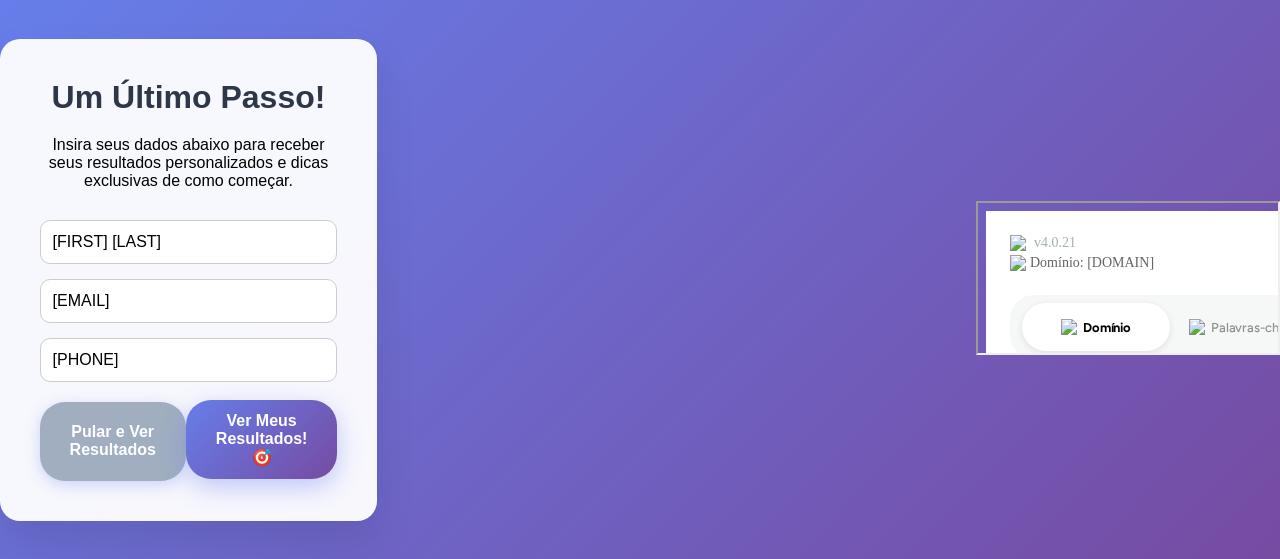 type on "15997279596" 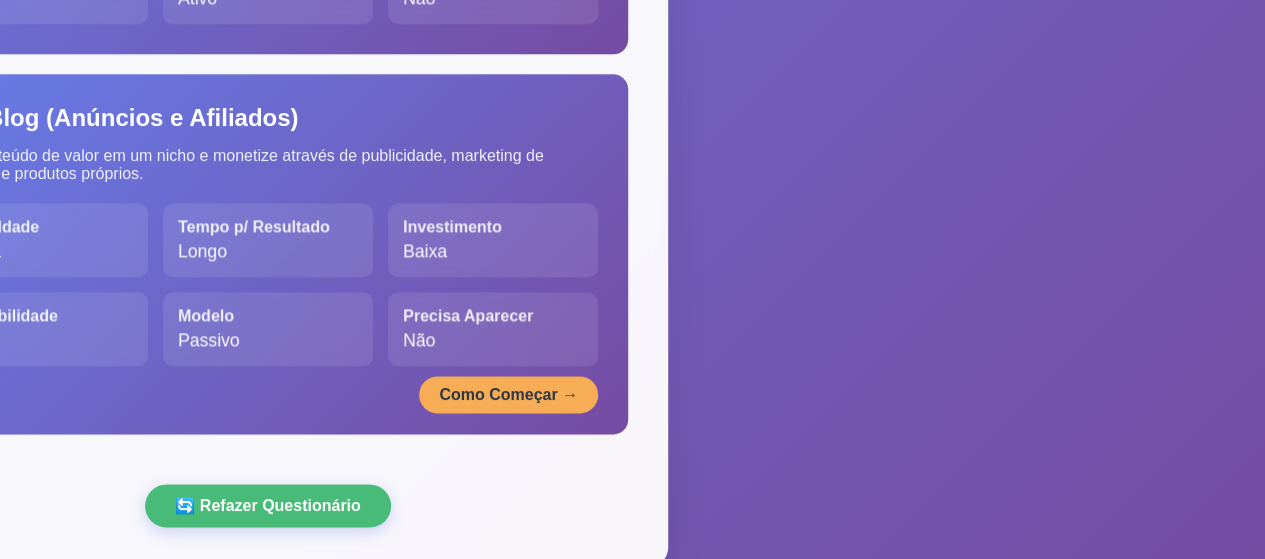 scroll, scrollTop: 1188, scrollLeft: 0, axis: vertical 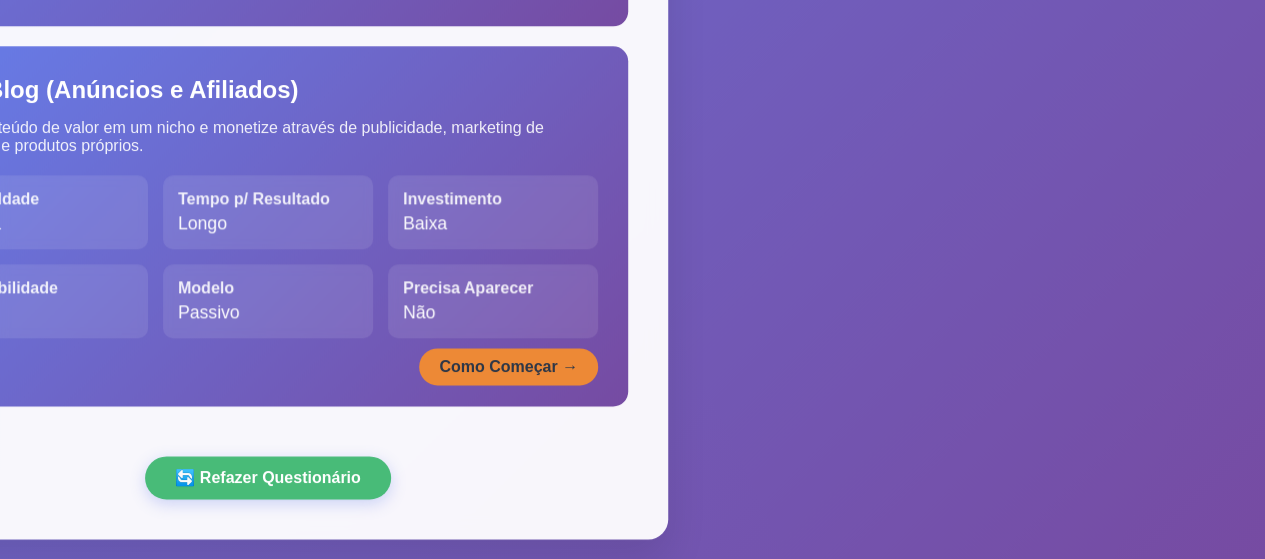 click on "Como Começar →" at bounding box center [508, 366] 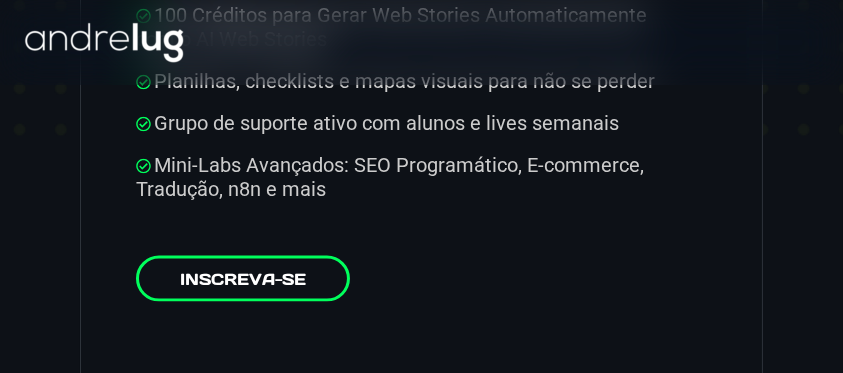 scroll, scrollTop: 11000, scrollLeft: 0, axis: vertical 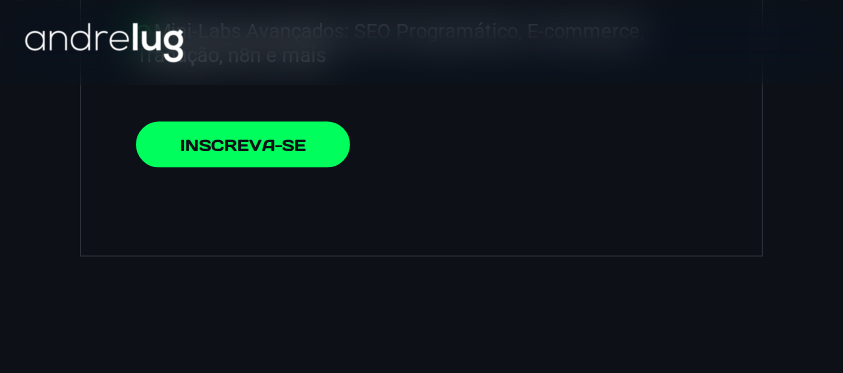 click on "Inscreva-se" at bounding box center (243, 145) 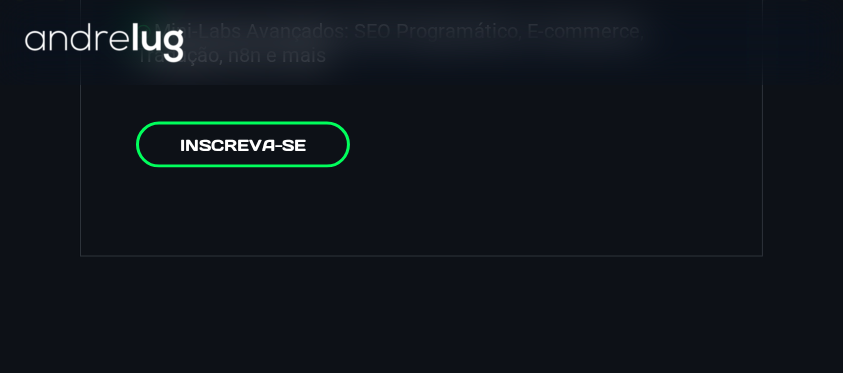 scroll, scrollTop: 11018, scrollLeft: 0, axis: vertical 